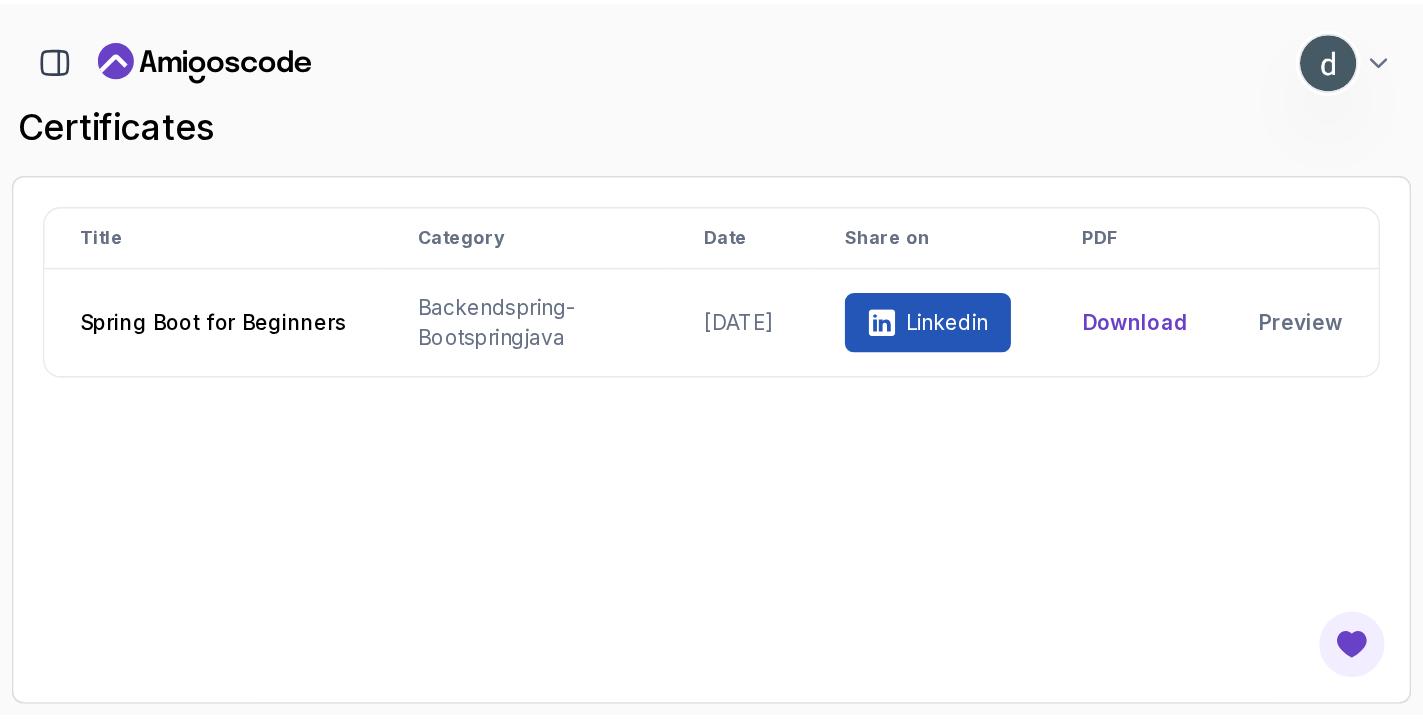 scroll, scrollTop: 0, scrollLeft: 0, axis: both 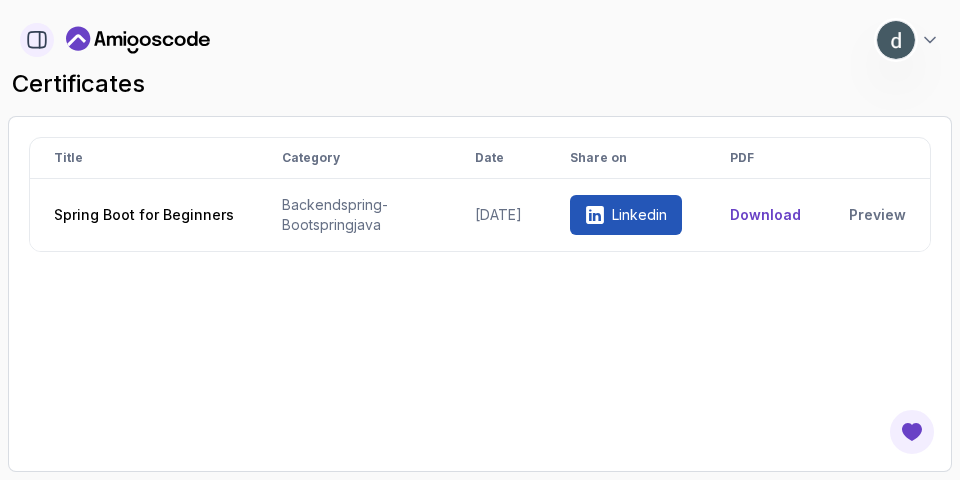 click 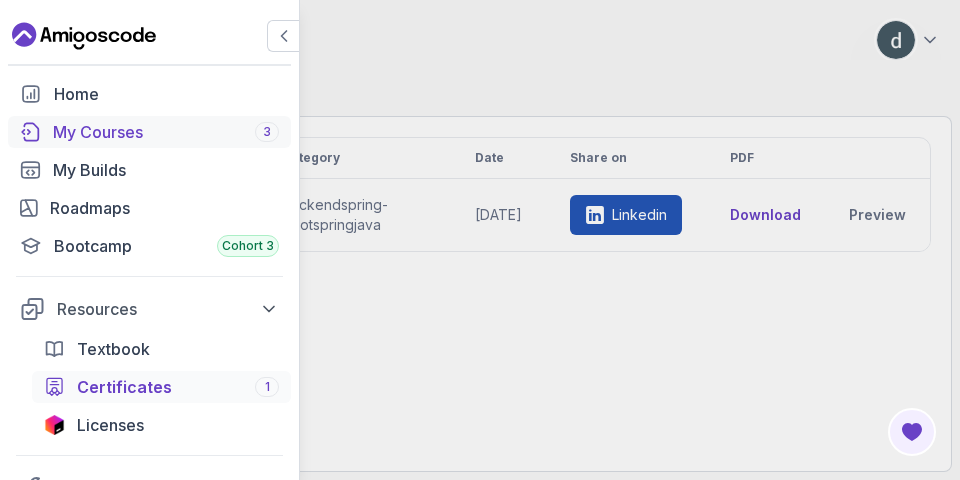 click on "My Courses 3" at bounding box center [166, 132] 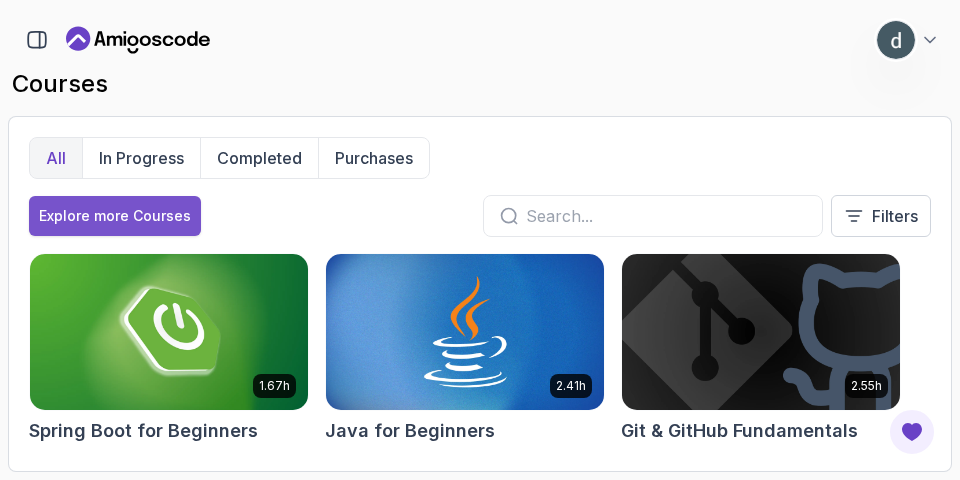 click on "Explore more Courses" at bounding box center (115, 216) 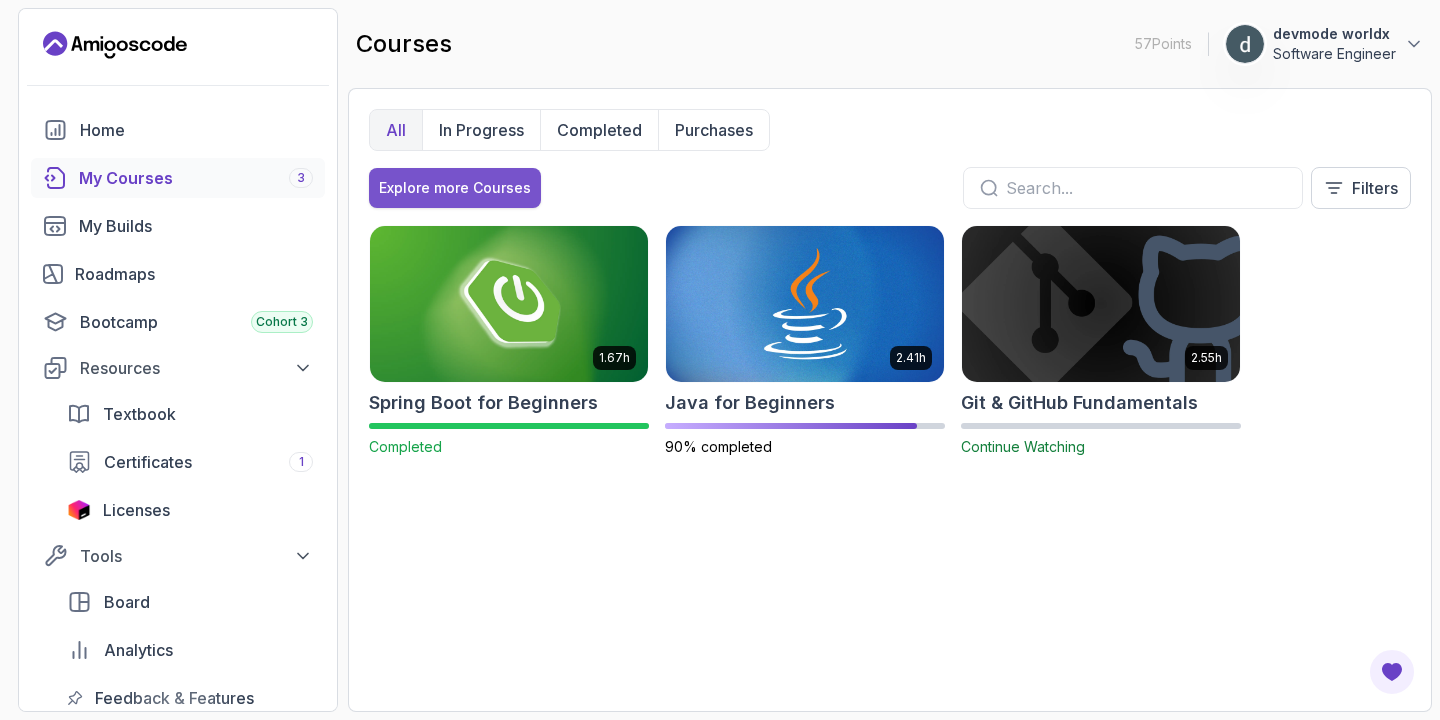 click on "Explore more Courses" at bounding box center [455, 188] 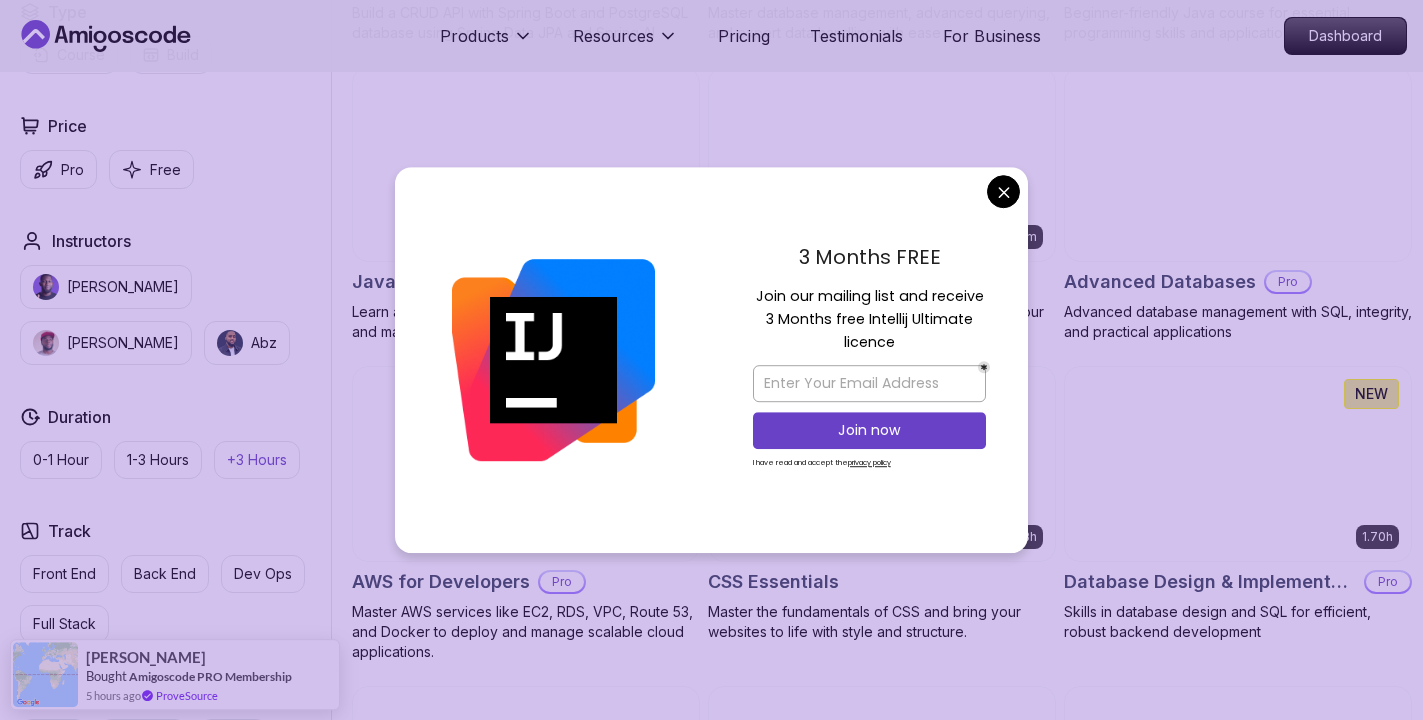scroll, scrollTop: 1084, scrollLeft: 0, axis: vertical 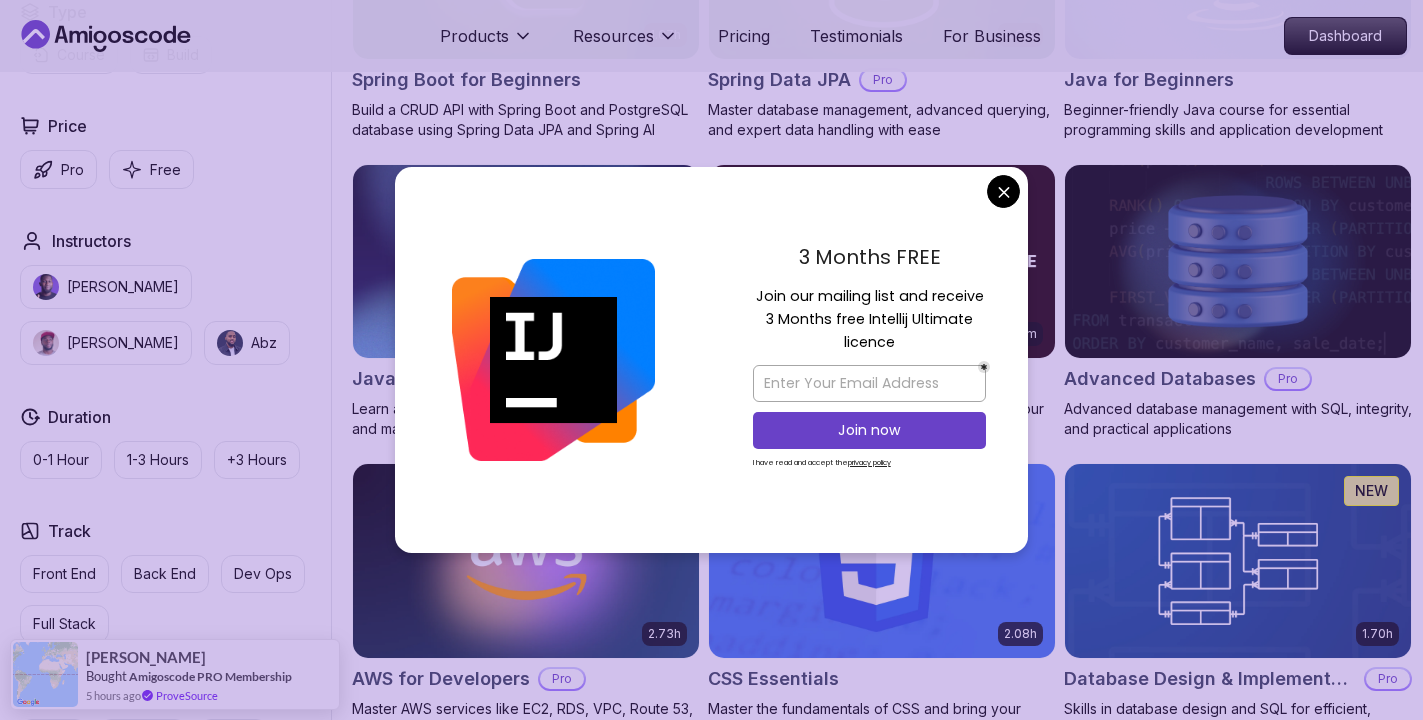click on "Price Pro Free" at bounding box center [171, 151] 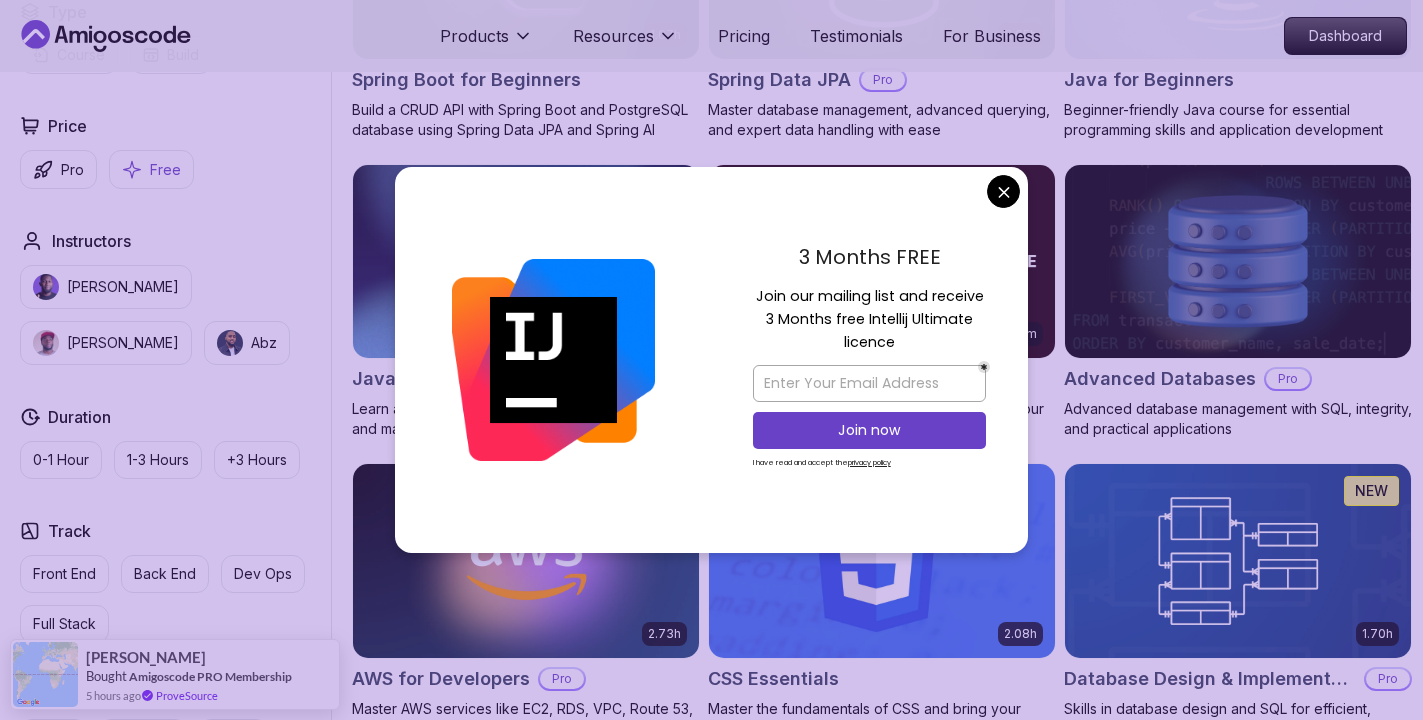click on "Free" at bounding box center [151, 169] 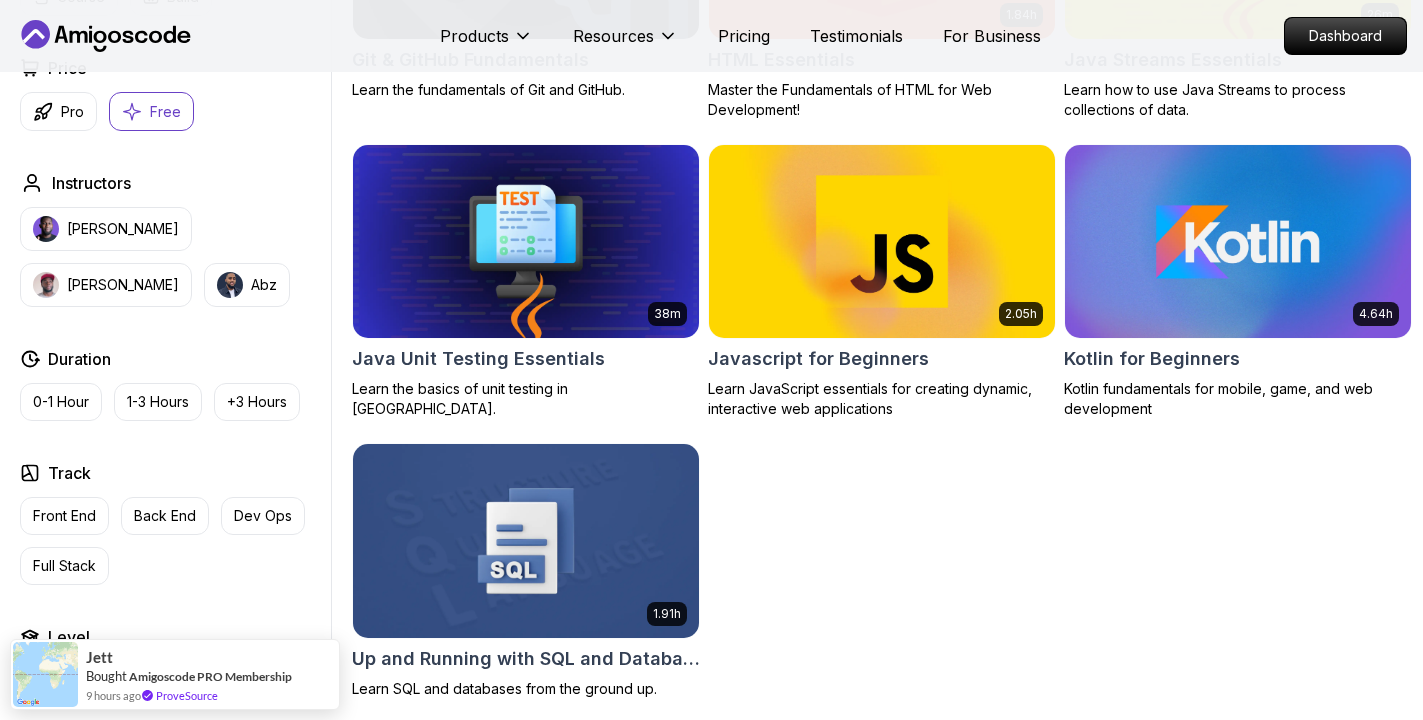 click on "Products Resources Pricing Testimonials For Business Dashboard Products Resources Pricing Testimonials For Business Dashboard All Courses Learn Java, Spring Boot, DevOps & More with Amigoscode Premium Courses Master in-demand skills like Java, Spring Boot, DevOps, React, and more through hands-on, expert-led courses. Advance your software development career with real-world projects and practical learning. Filters 1 Filters 1 Applied Filters Clear All free Type Course Build Price Pro Free Instructors Nelson Djalo Richard Abz Duration 0-1 Hour 1-3 Hours +3 Hours Track Front End Back End Dev Ops Full Stack Level Junior Mid-level Senior 1.67h NEW Spring Boot for Beginners Build a CRUD API with Spring Boot and PostgreSQL database using Spring Data JPA and Spring AI 2.41h Java for Beginners Beginner-friendly Java course for essential programming skills and application development 2.08h CSS Essentials Master the fundamentals of CSS and bring your websites to life with style and structure. Git & GitHub Fundamentals" at bounding box center [711, 1922] 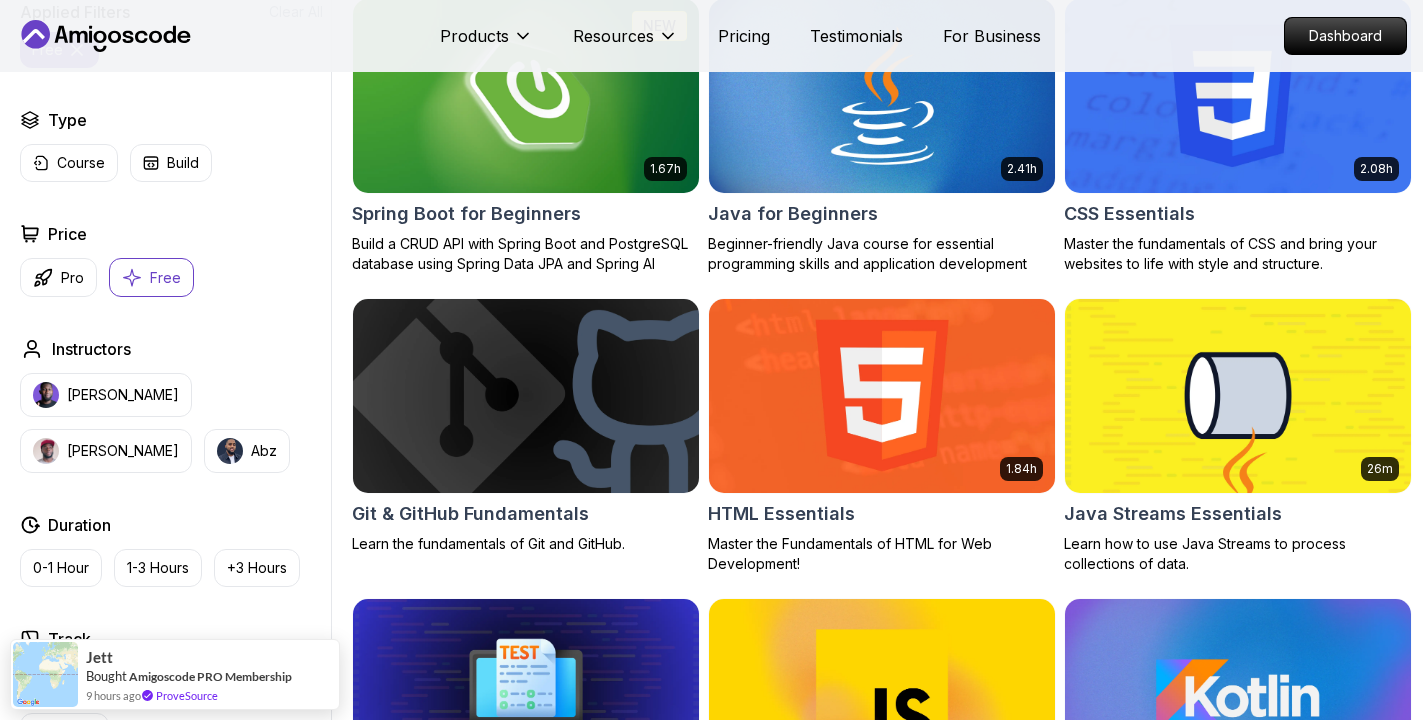 scroll, scrollTop: 555, scrollLeft: 0, axis: vertical 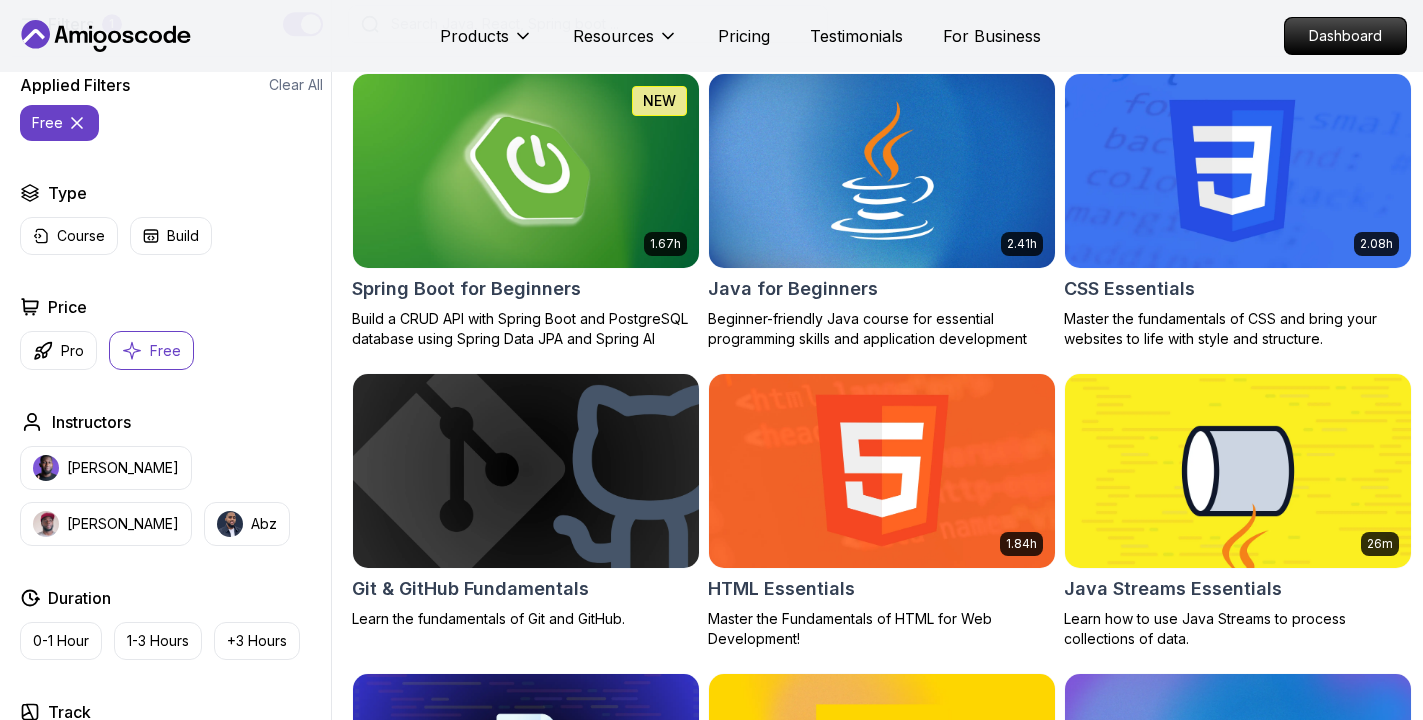 click at bounding box center (1237, 470) 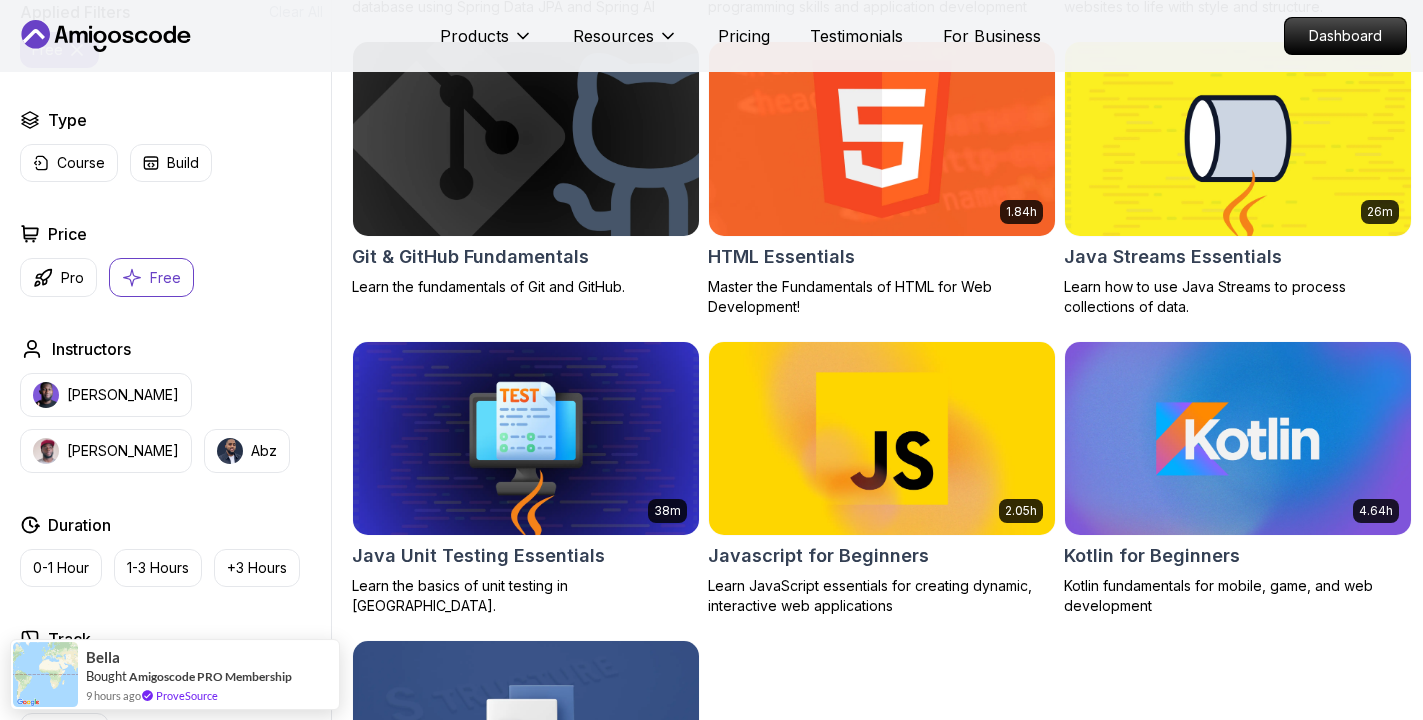 scroll, scrollTop: 895, scrollLeft: 0, axis: vertical 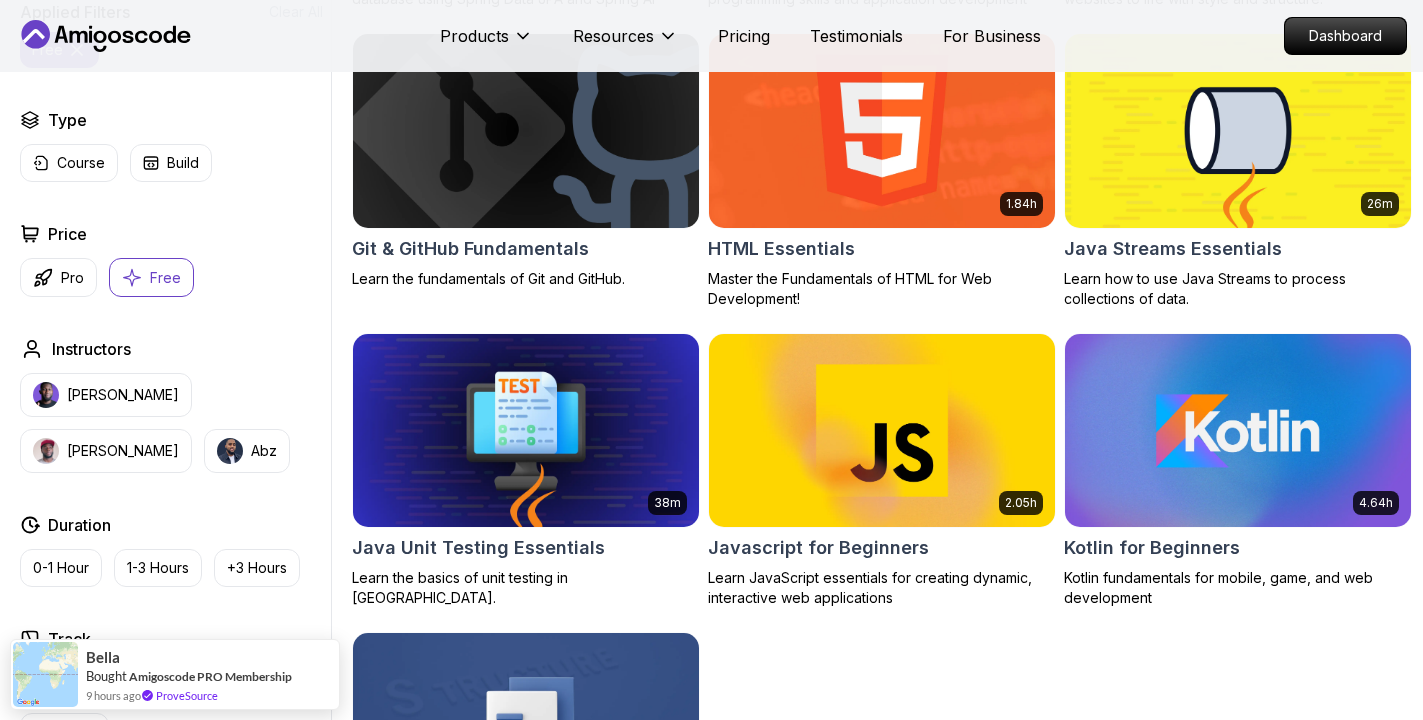 click at bounding box center [525, 430] 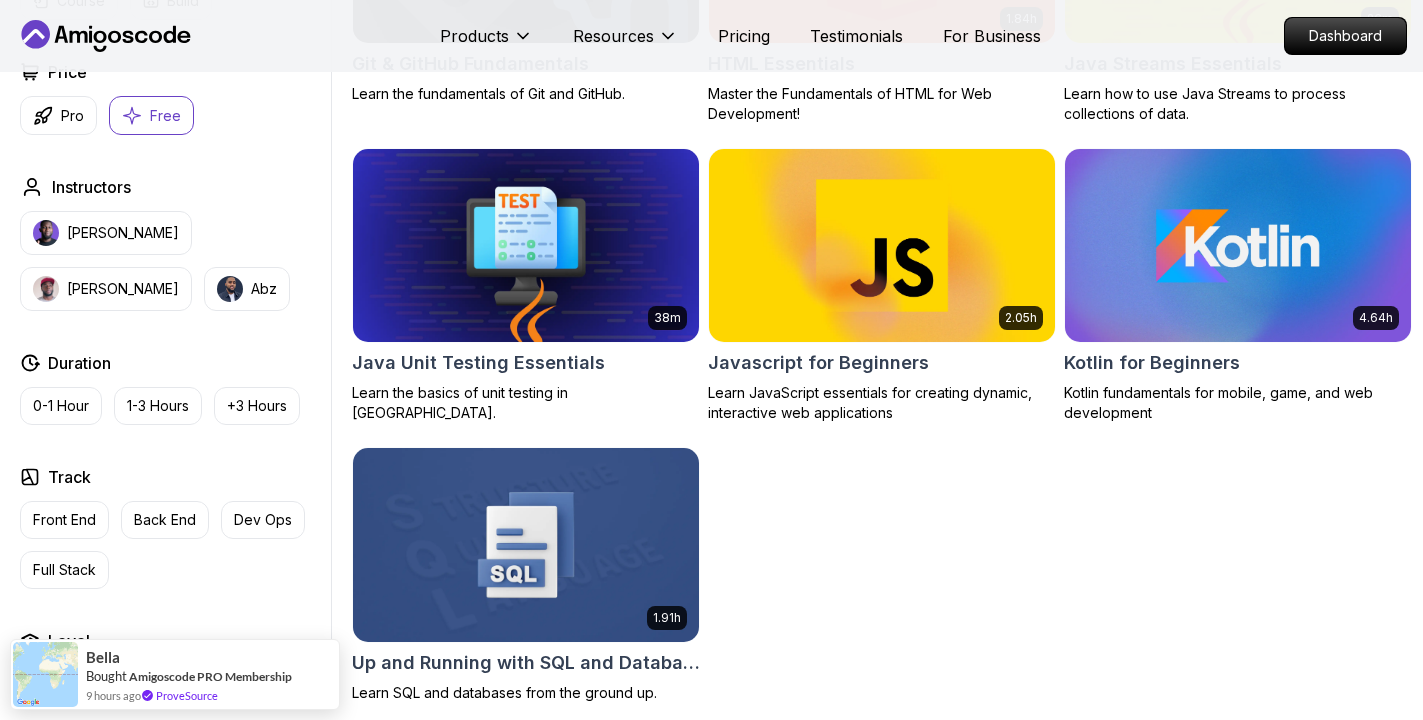 scroll, scrollTop: 1107, scrollLeft: 0, axis: vertical 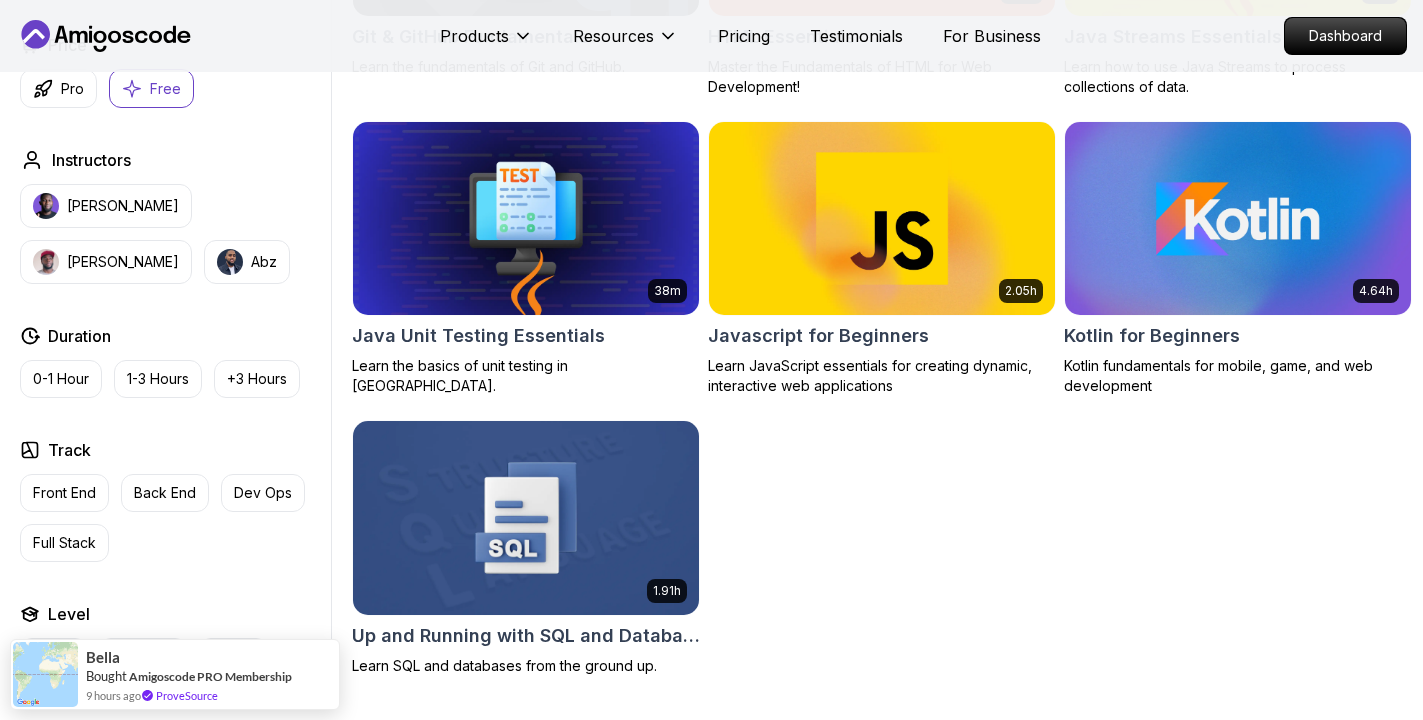click at bounding box center (525, 517) 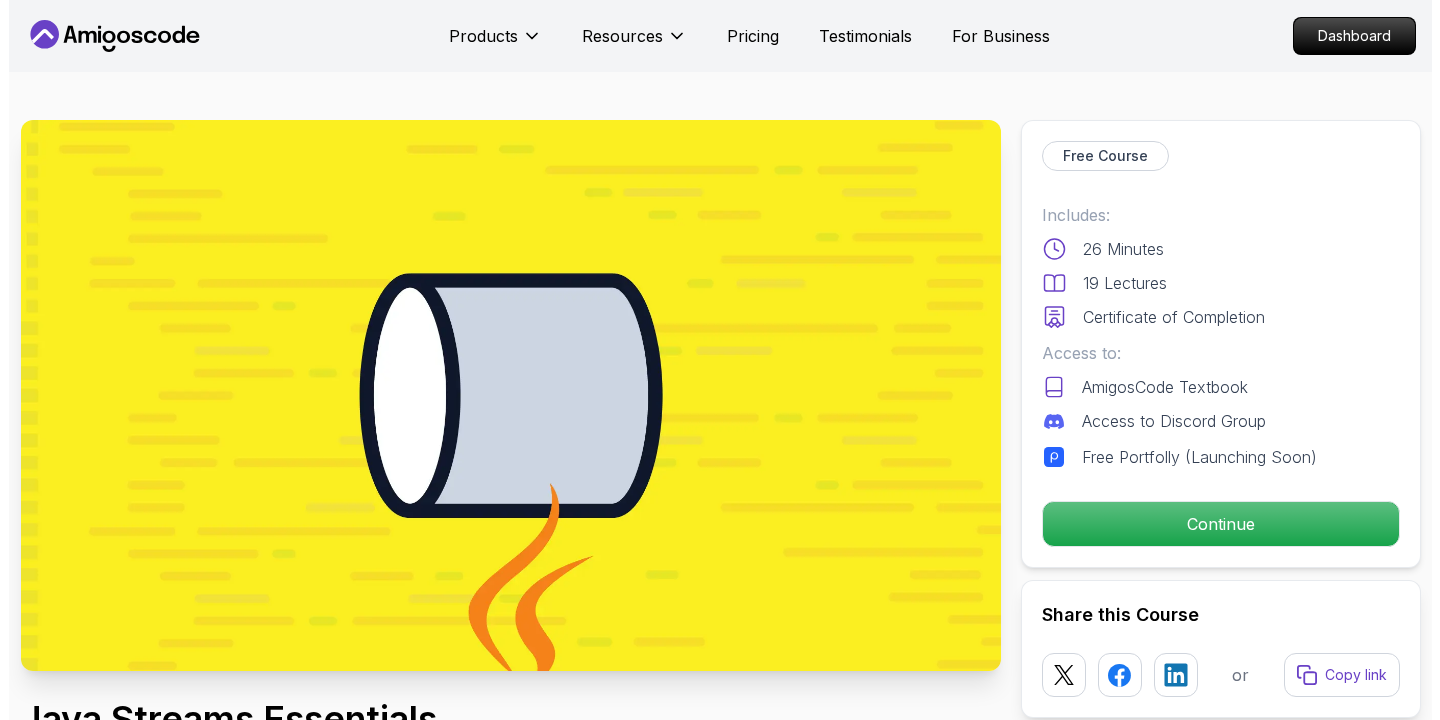 scroll, scrollTop: 0, scrollLeft: 0, axis: both 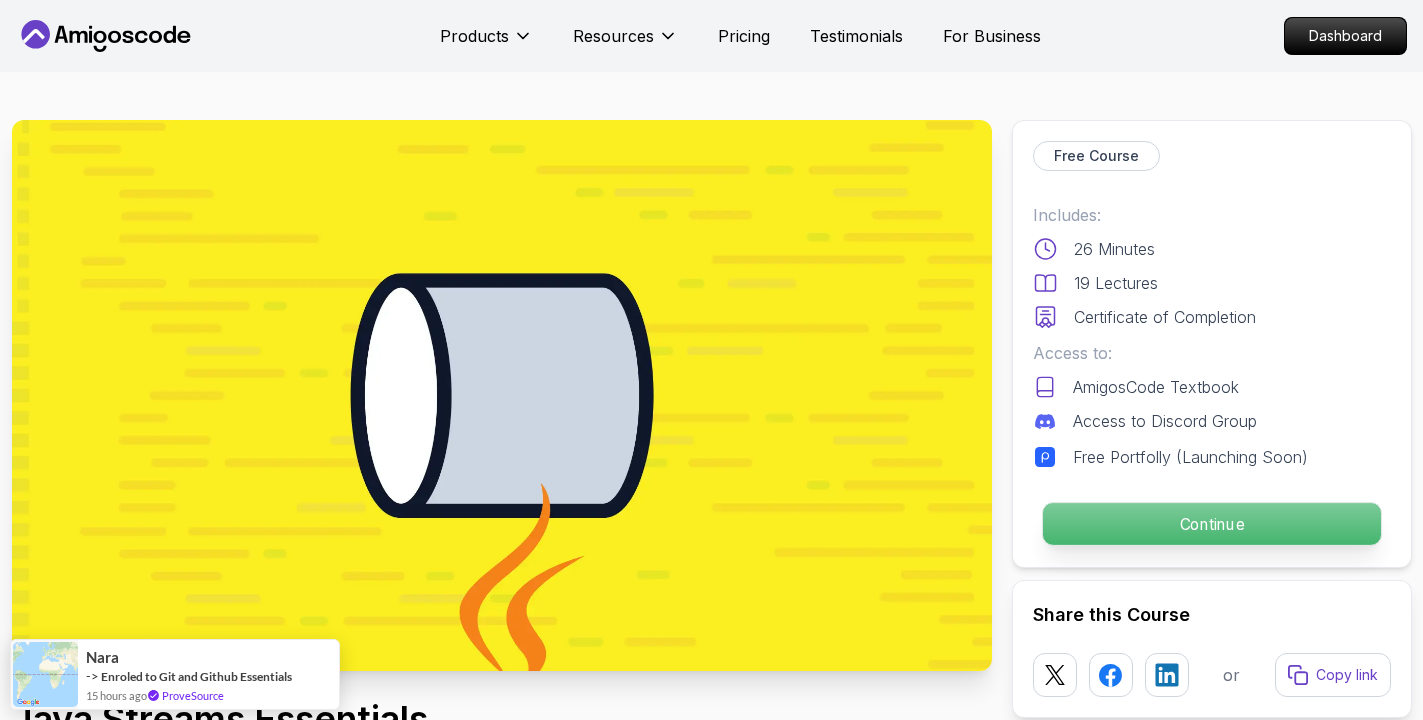 click on "Continue" at bounding box center (1211, 524) 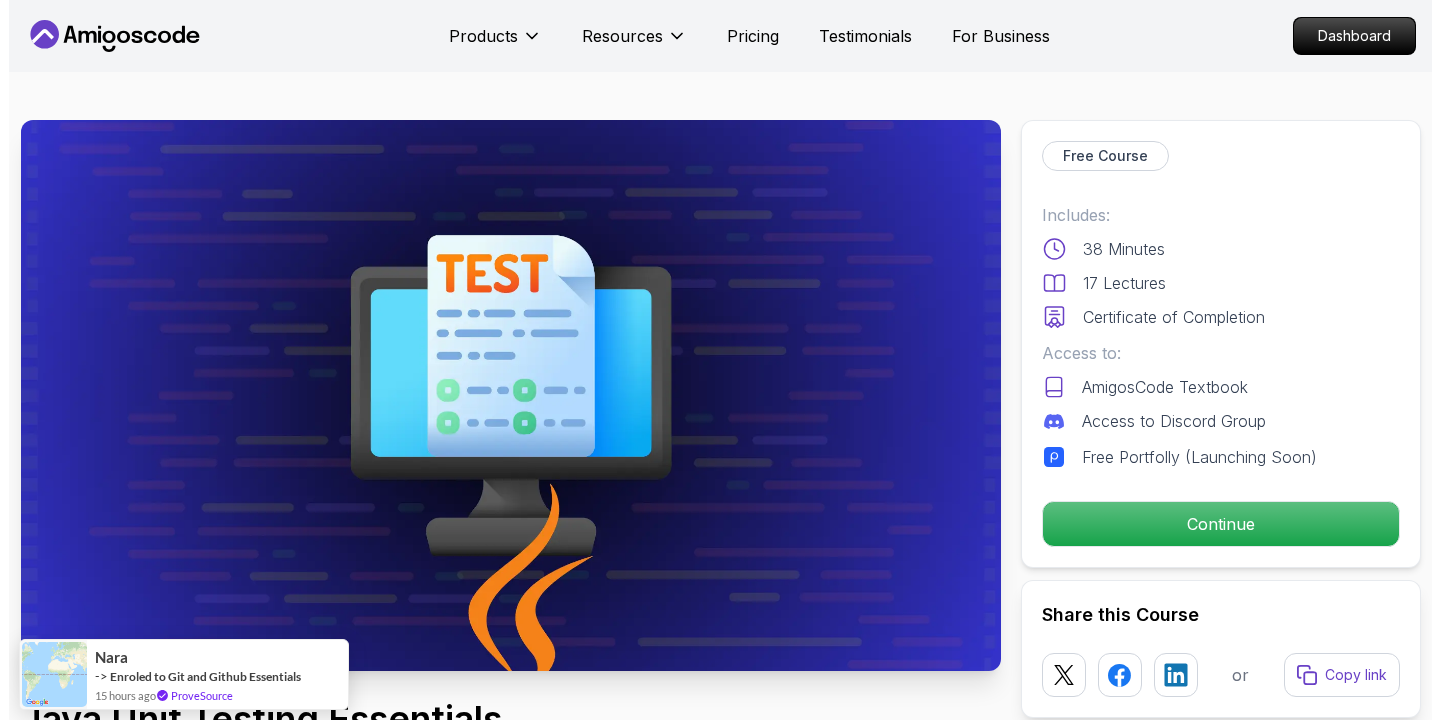 scroll, scrollTop: 0, scrollLeft: 0, axis: both 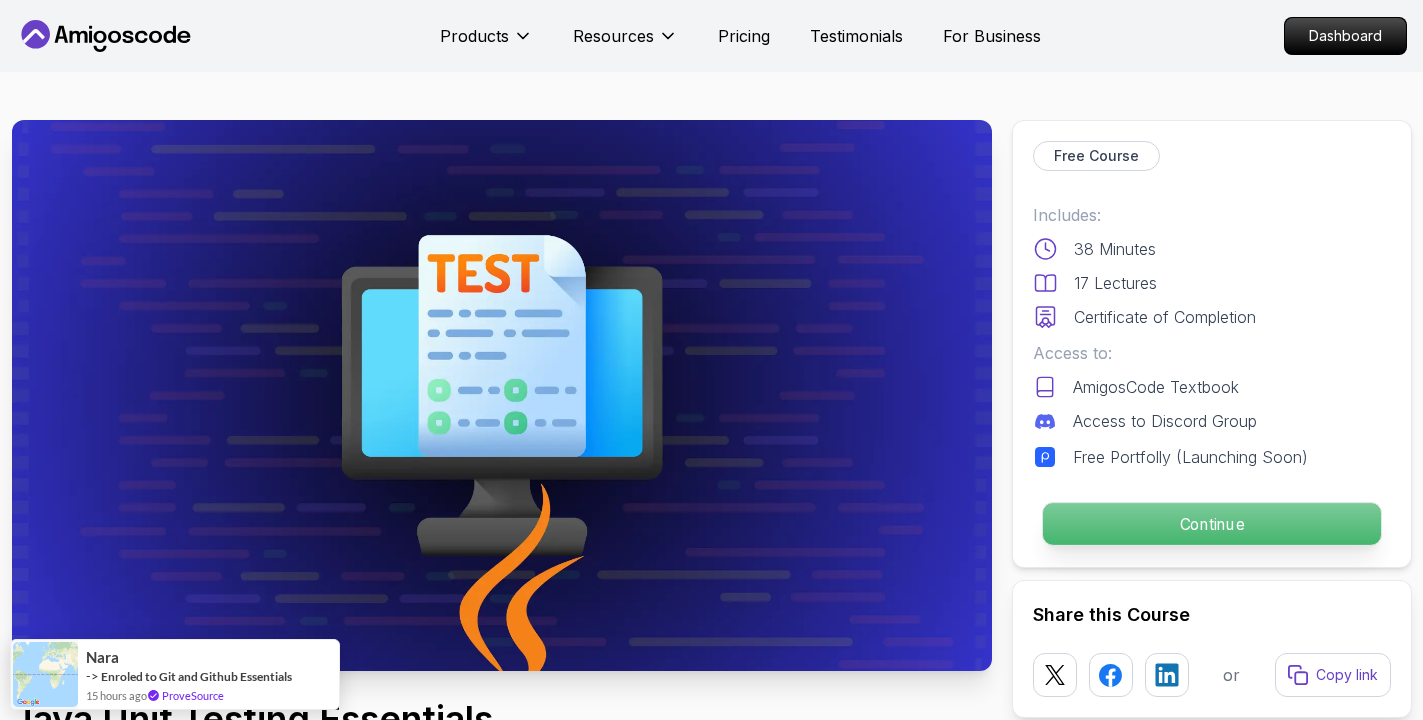 click on "Continue" at bounding box center (1211, 524) 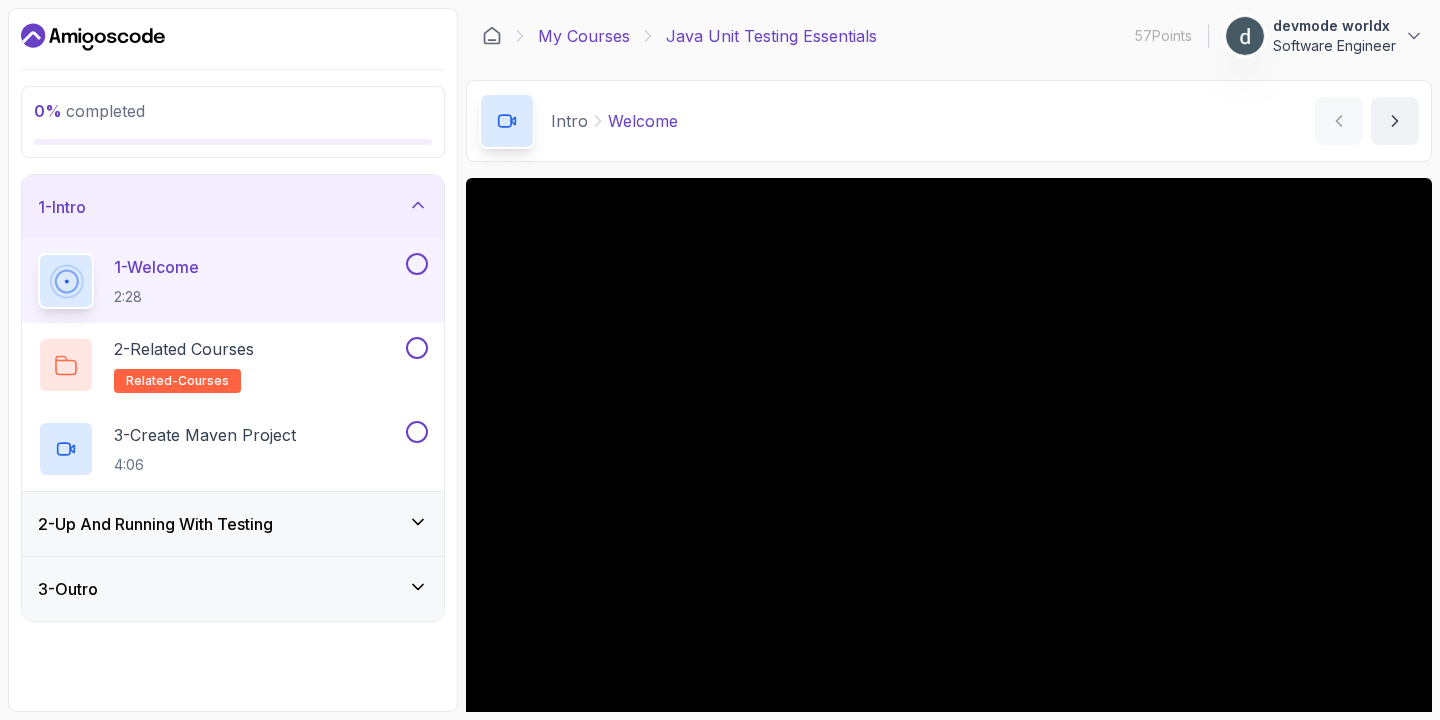 click on "My Courses" at bounding box center [584, 36] 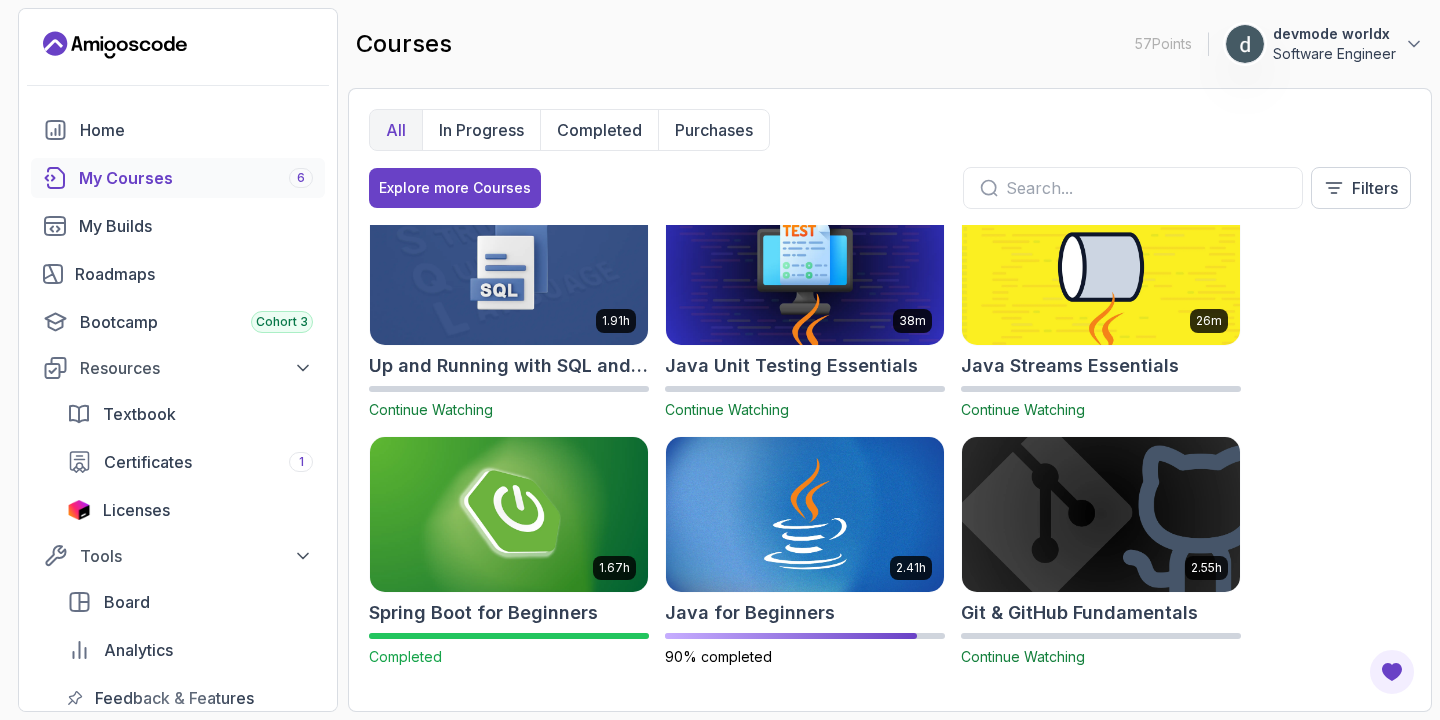scroll, scrollTop: 0, scrollLeft: 0, axis: both 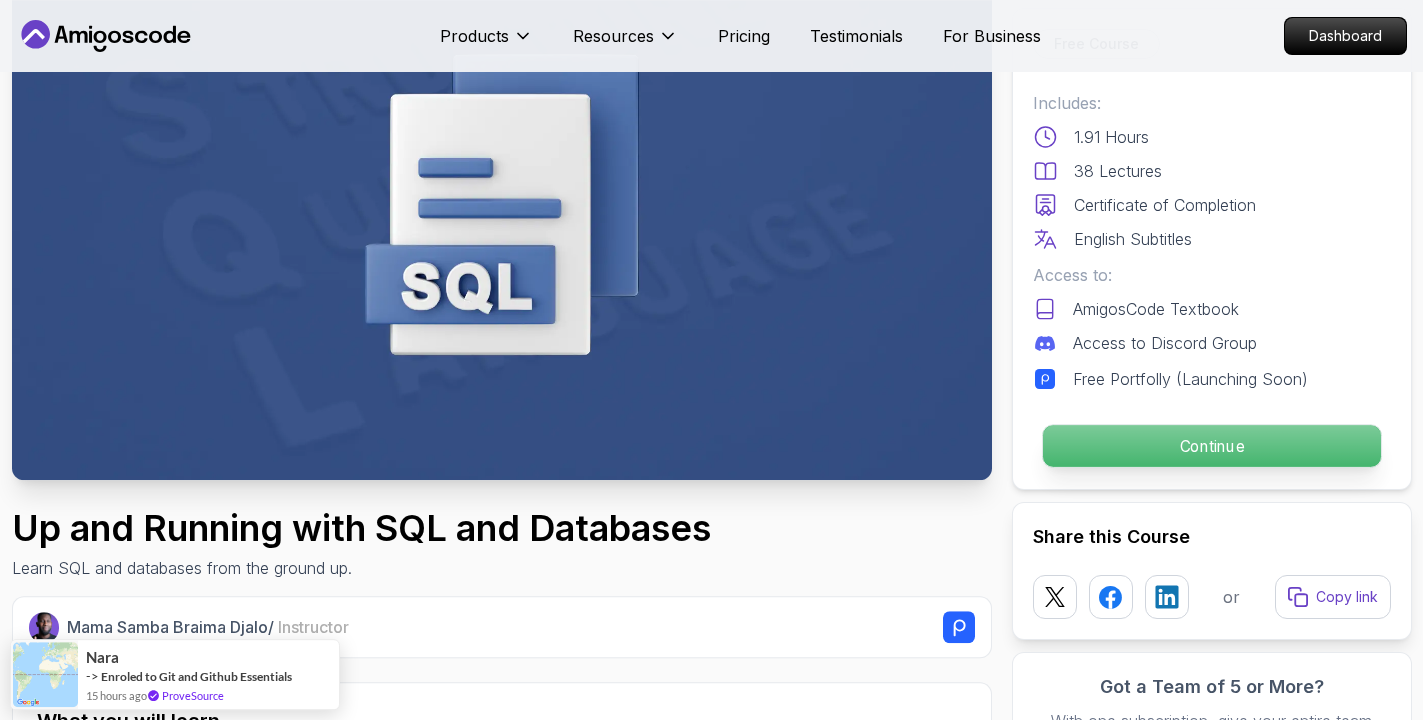 click on "Continue" at bounding box center [1211, 446] 